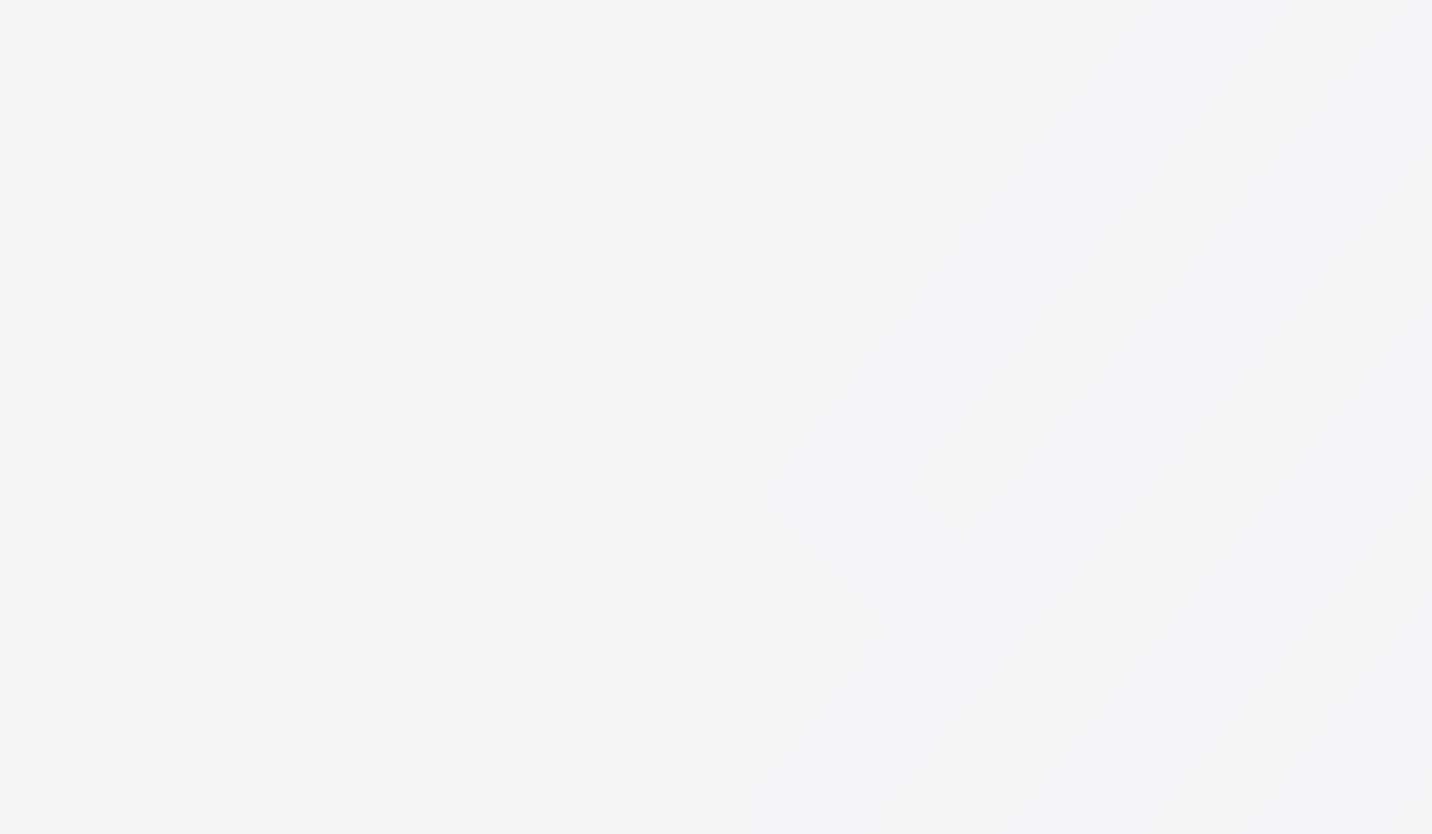 scroll, scrollTop: 0, scrollLeft: 0, axis: both 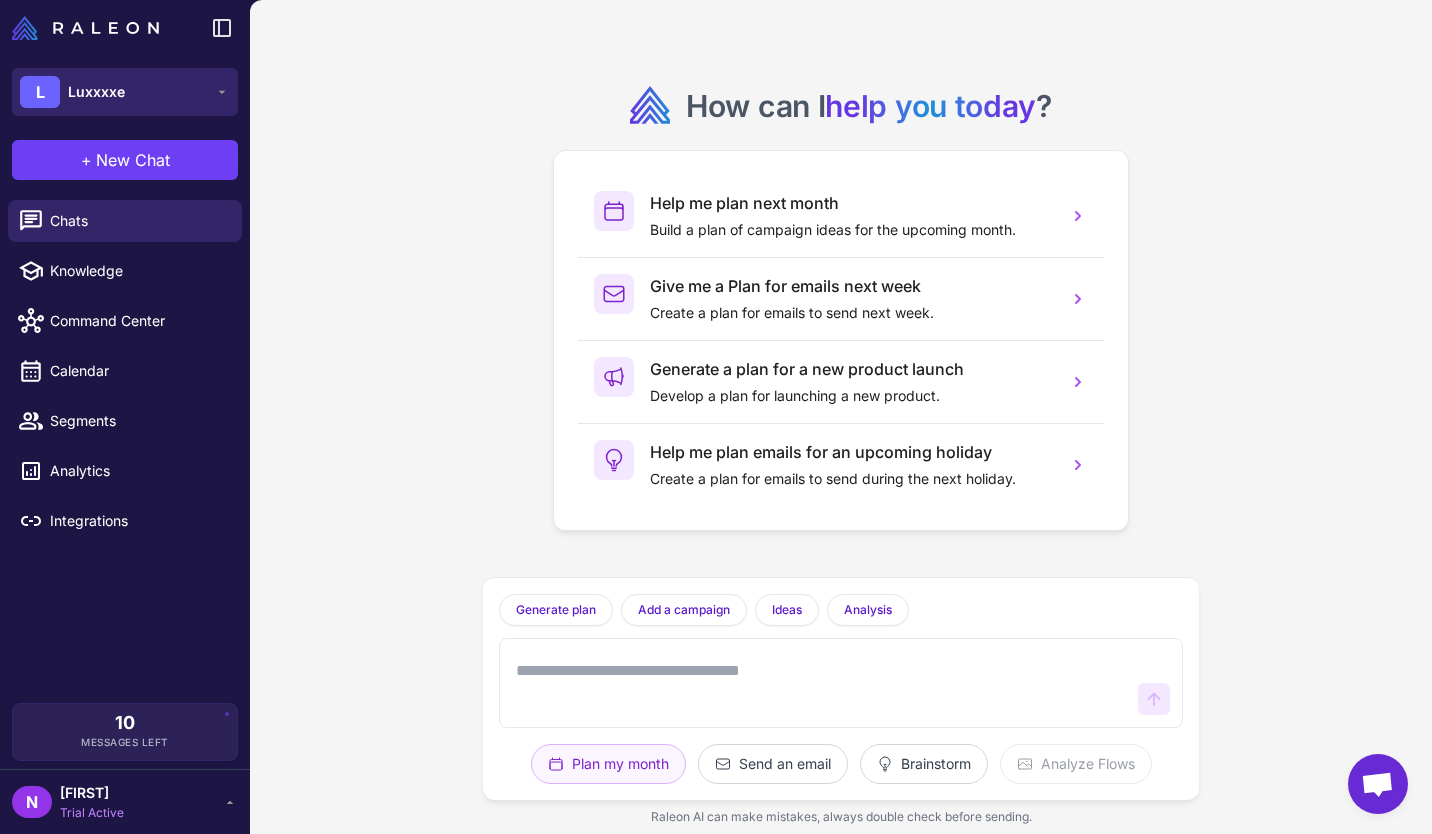click on "L Luxxxxe" at bounding box center [125, 92] 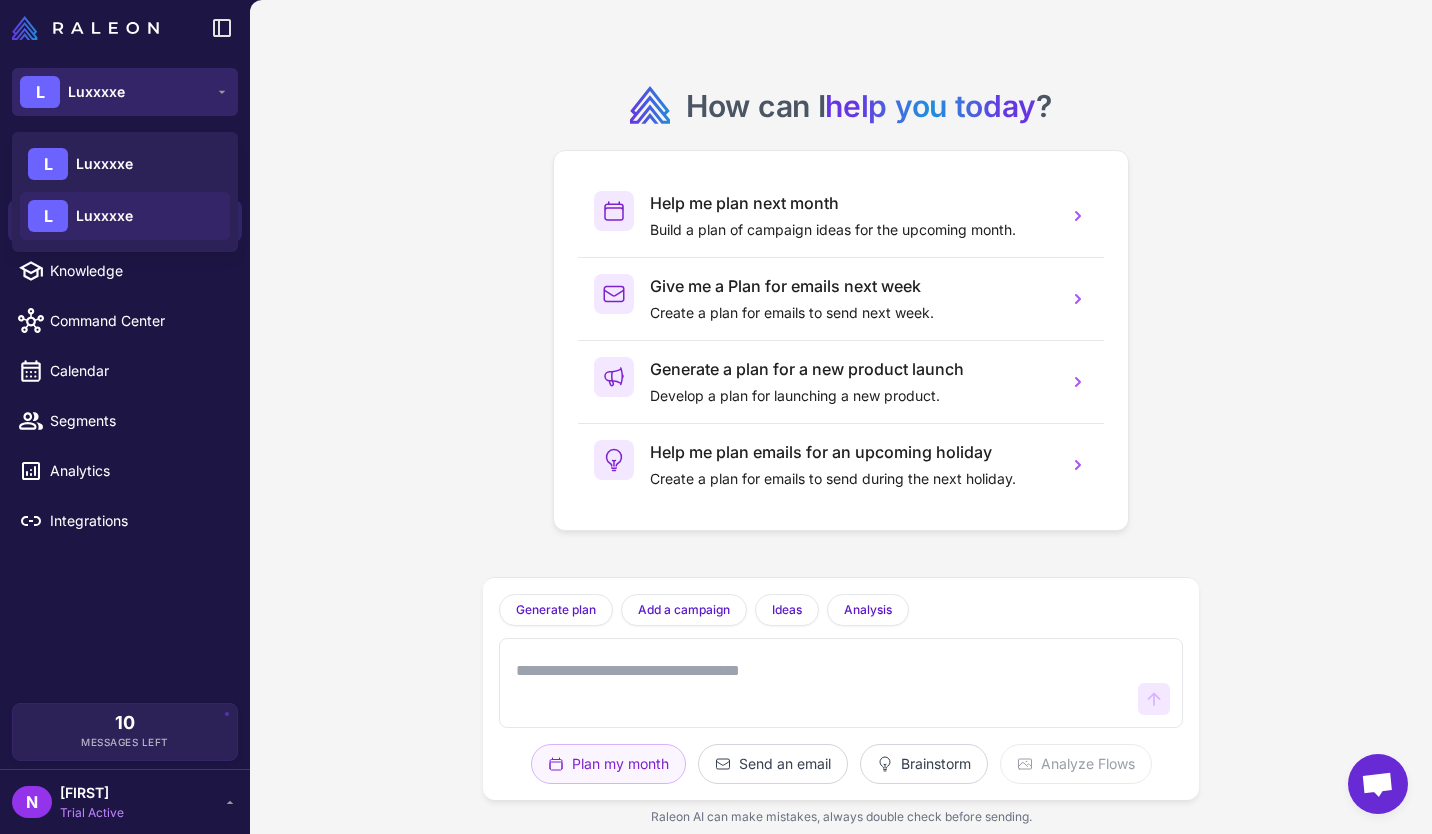 click on "L Luxxxxe" at bounding box center [125, 92] 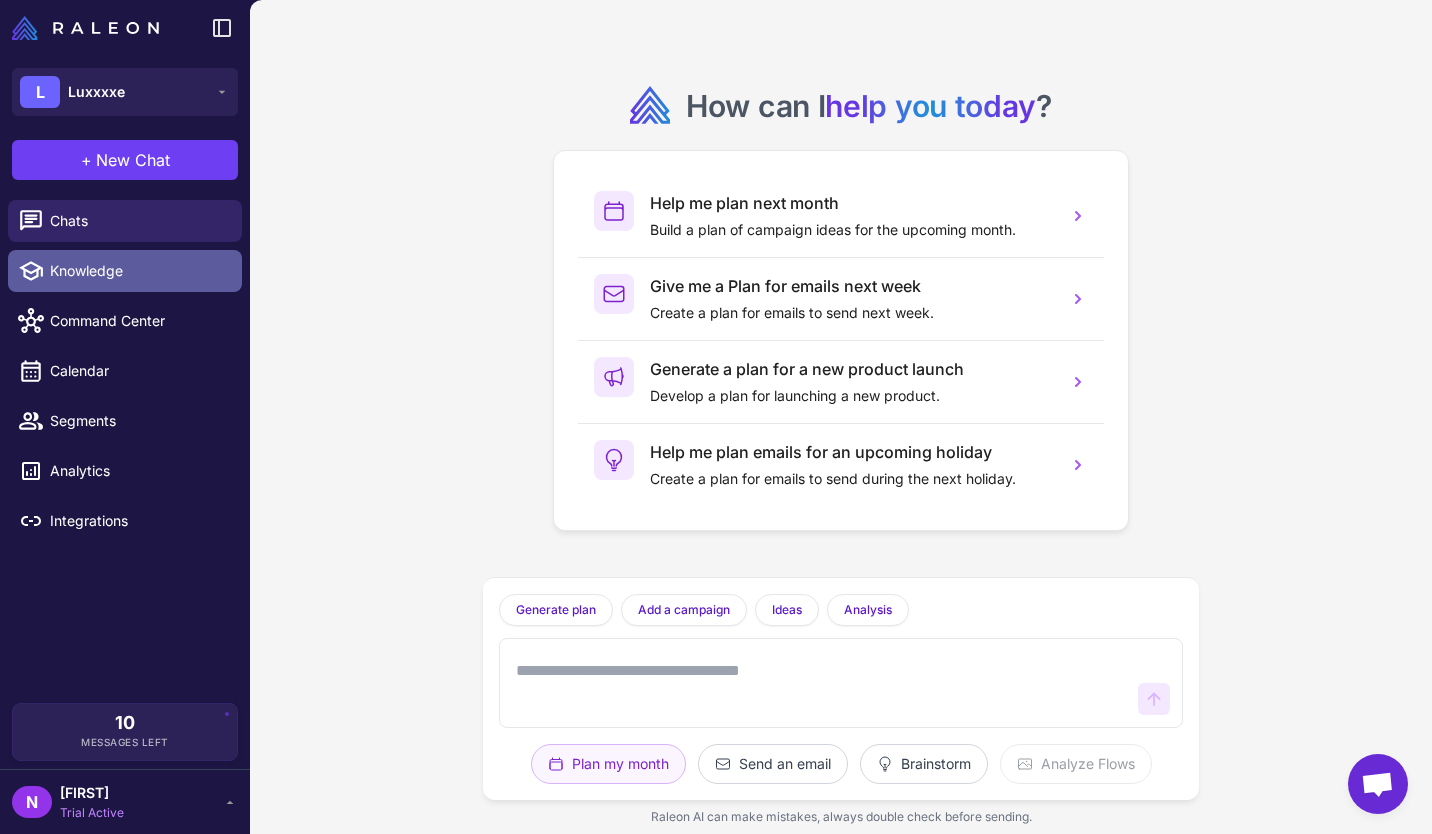 click on "Knowledge" at bounding box center [138, 271] 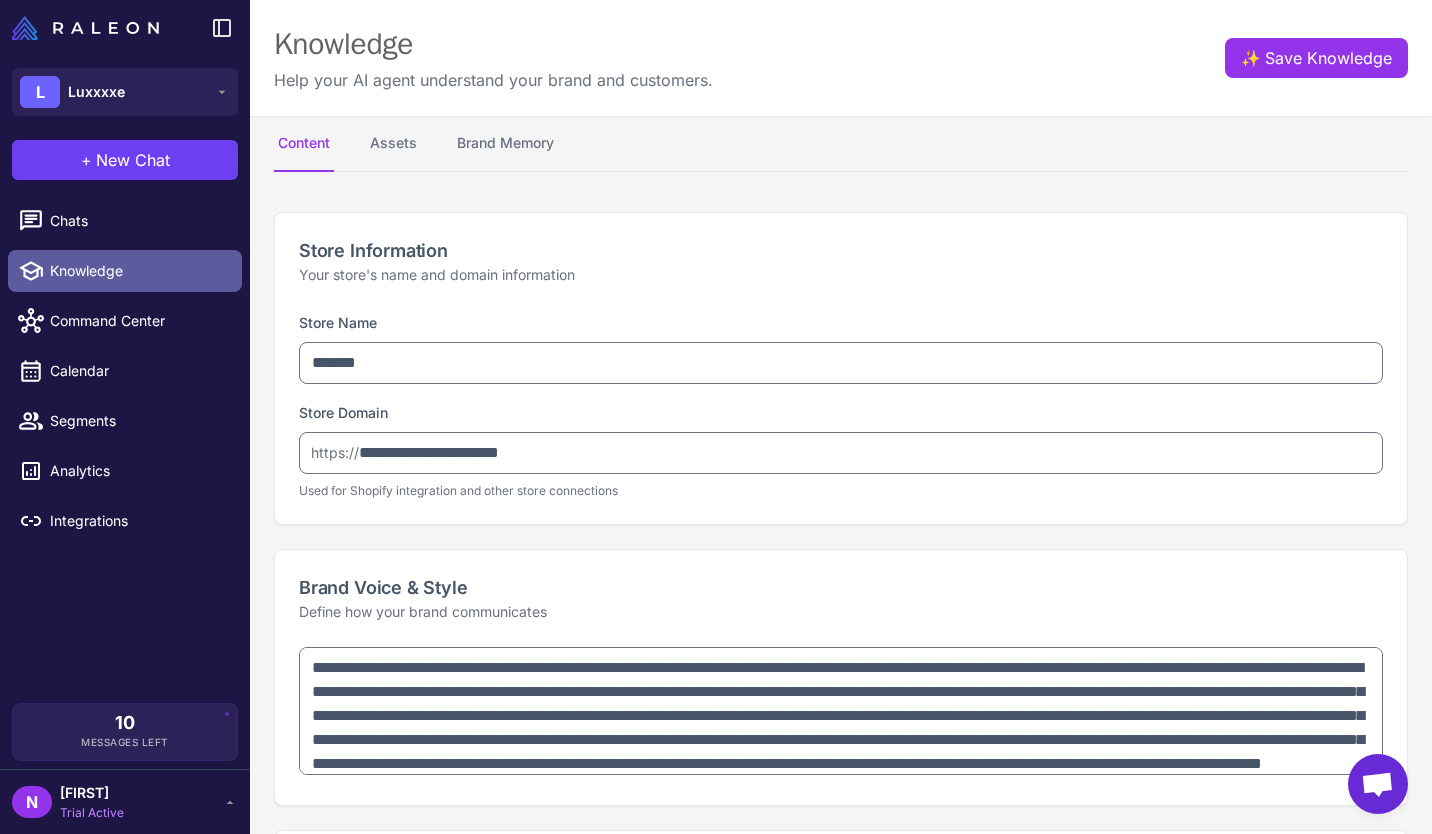 type on "**********" 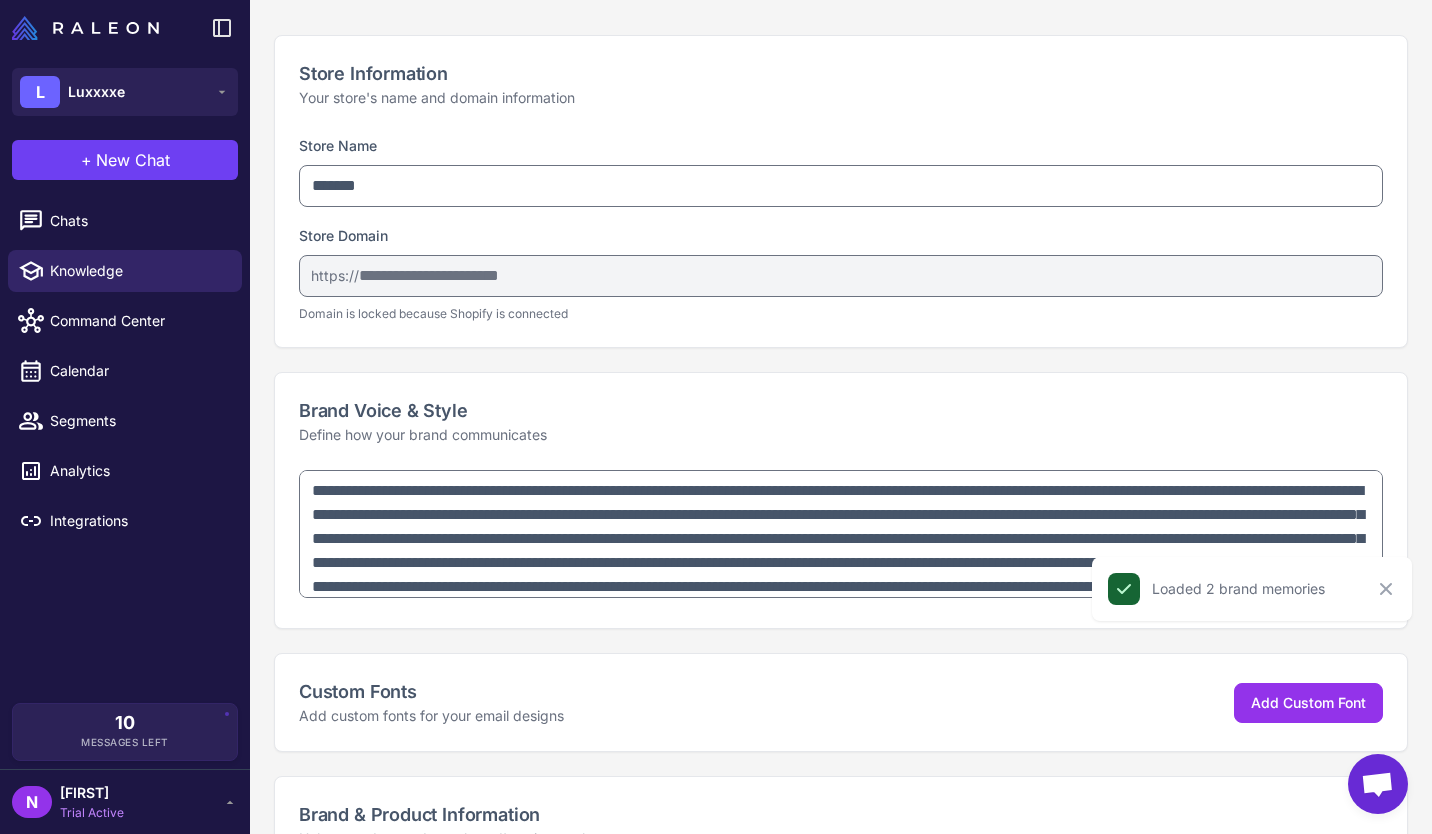 scroll, scrollTop: 200, scrollLeft: 0, axis: vertical 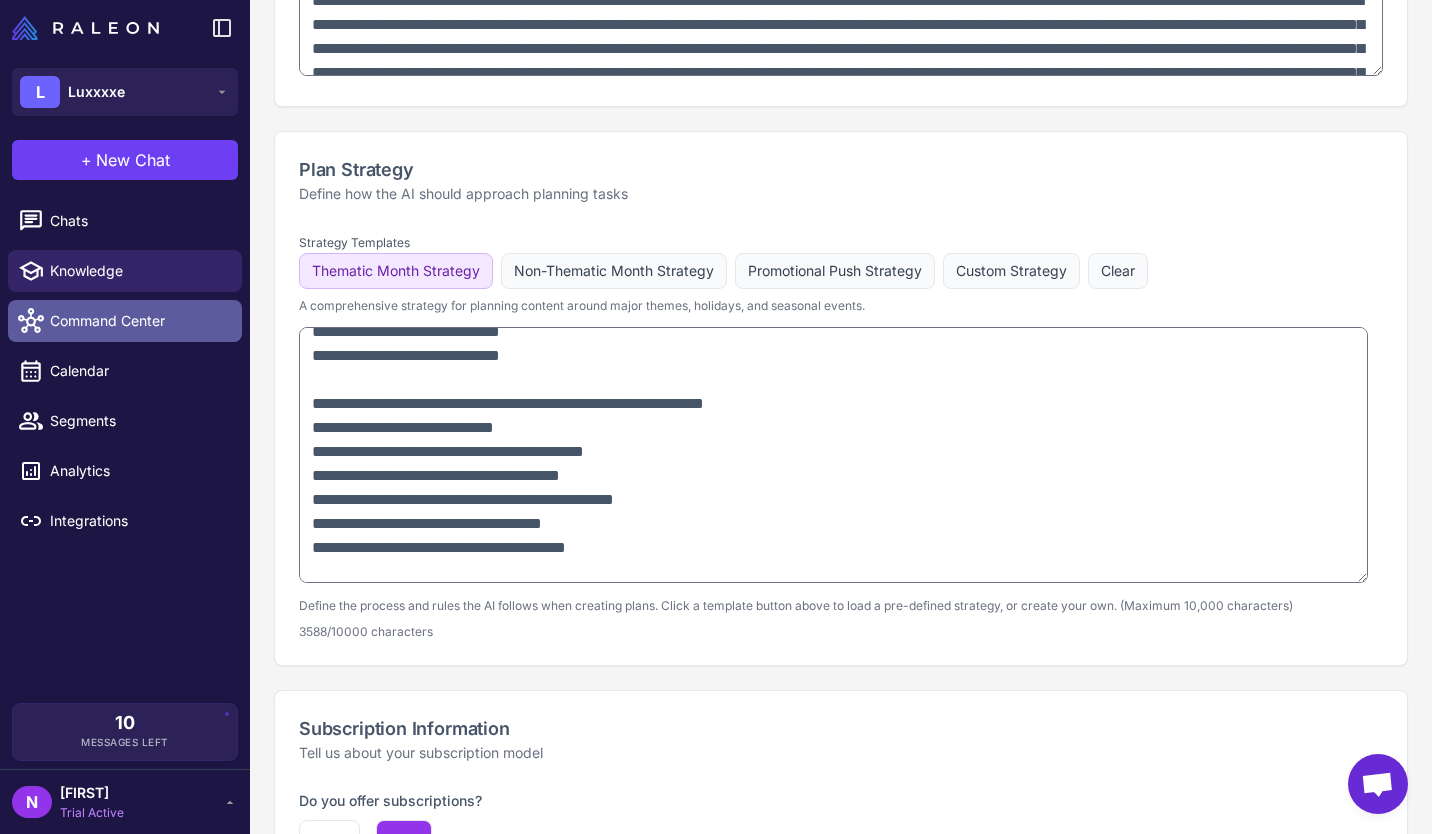 click on "Command Center" at bounding box center [138, 321] 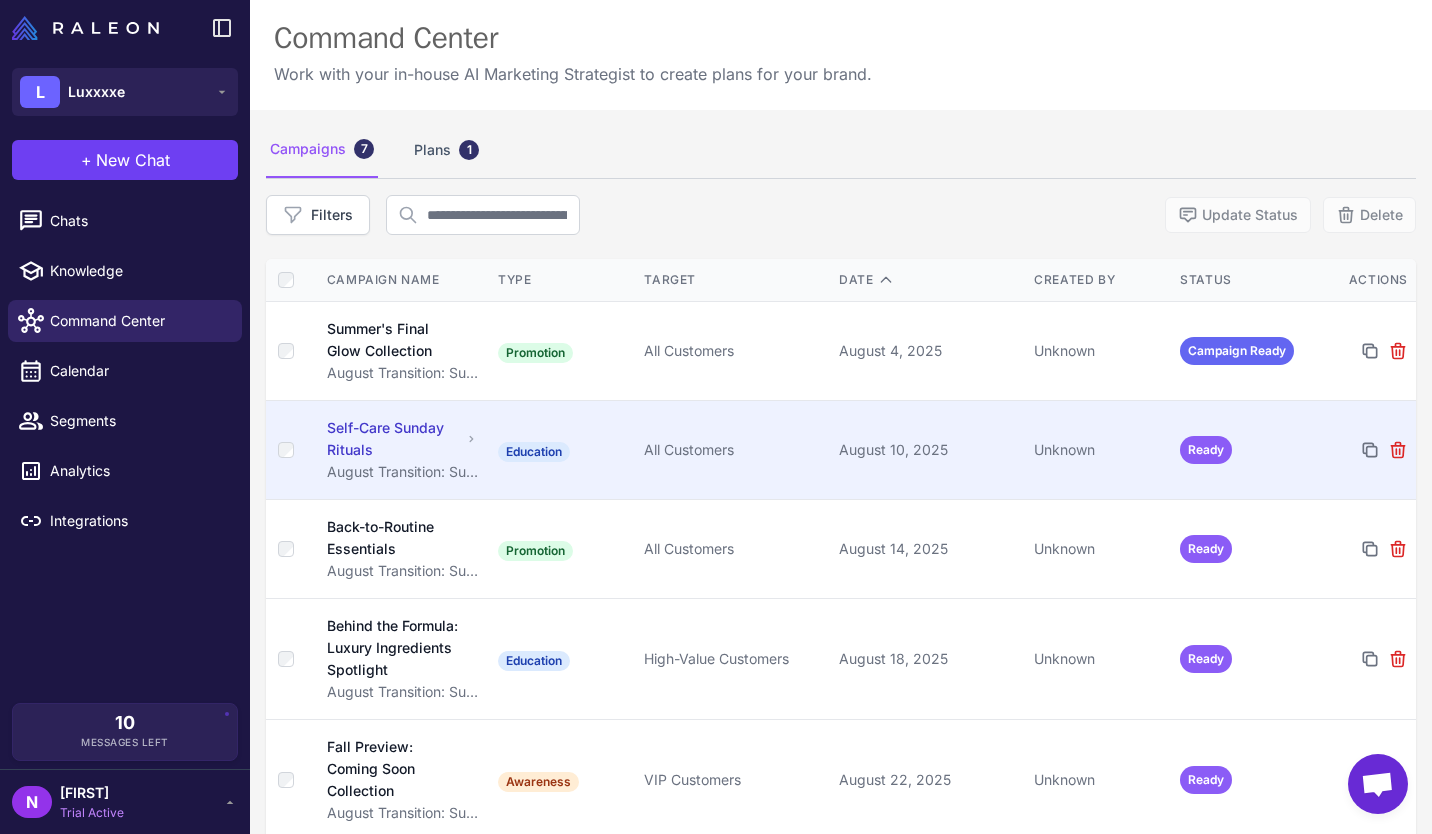 scroll, scrollTop: 0, scrollLeft: 0, axis: both 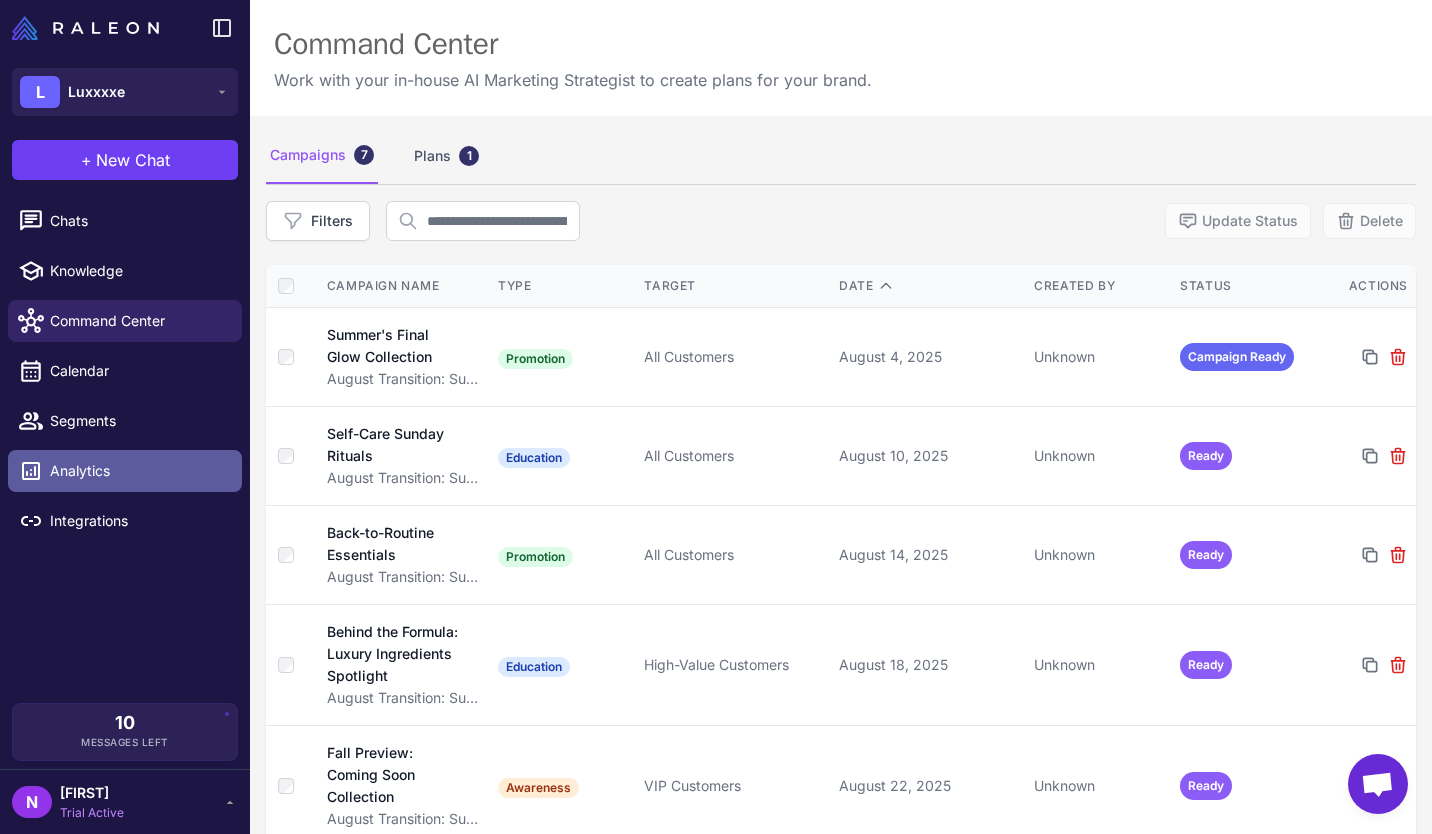 click on "Analytics" at bounding box center (138, 471) 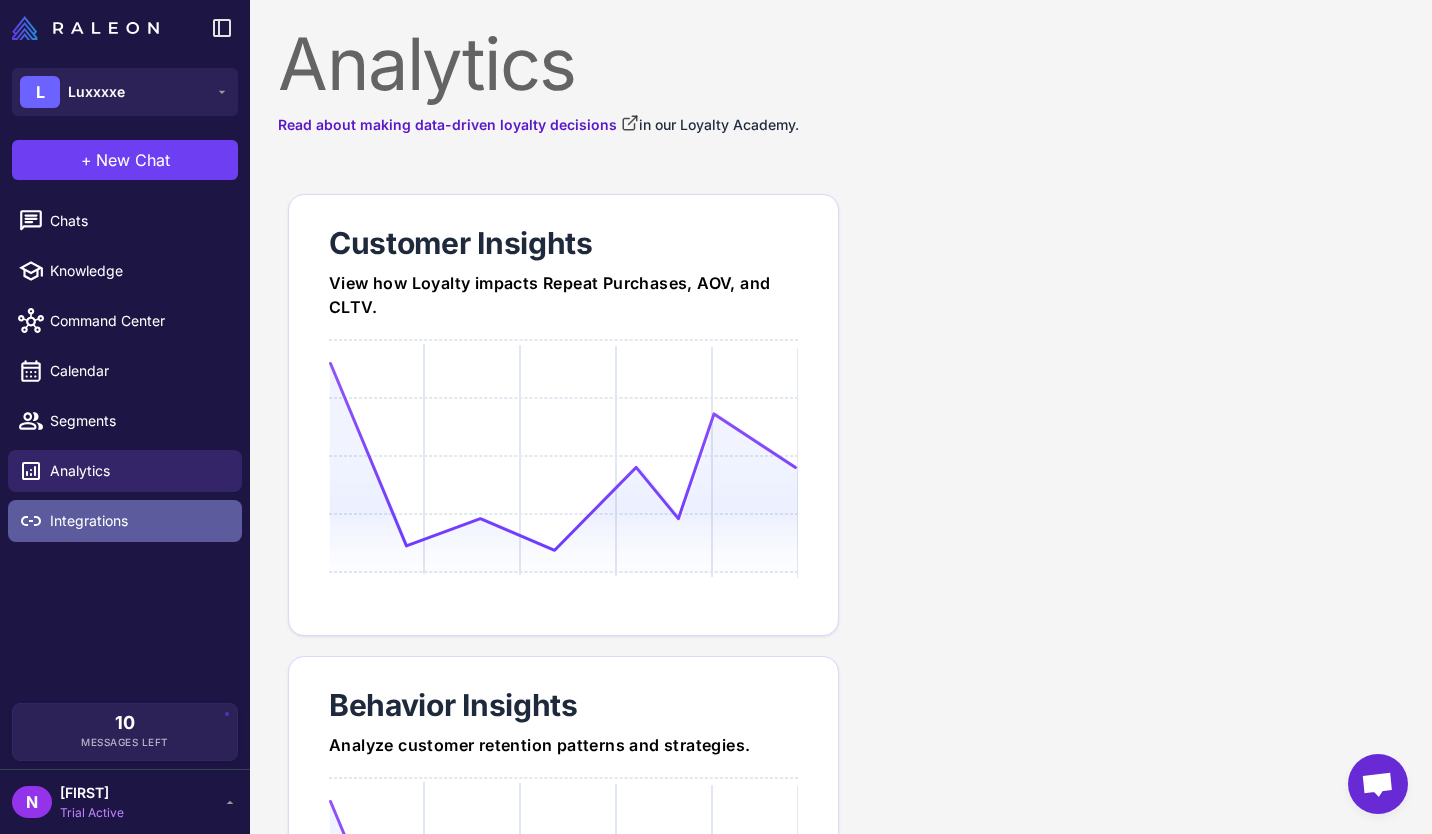 click on "Integrations" at bounding box center [138, 521] 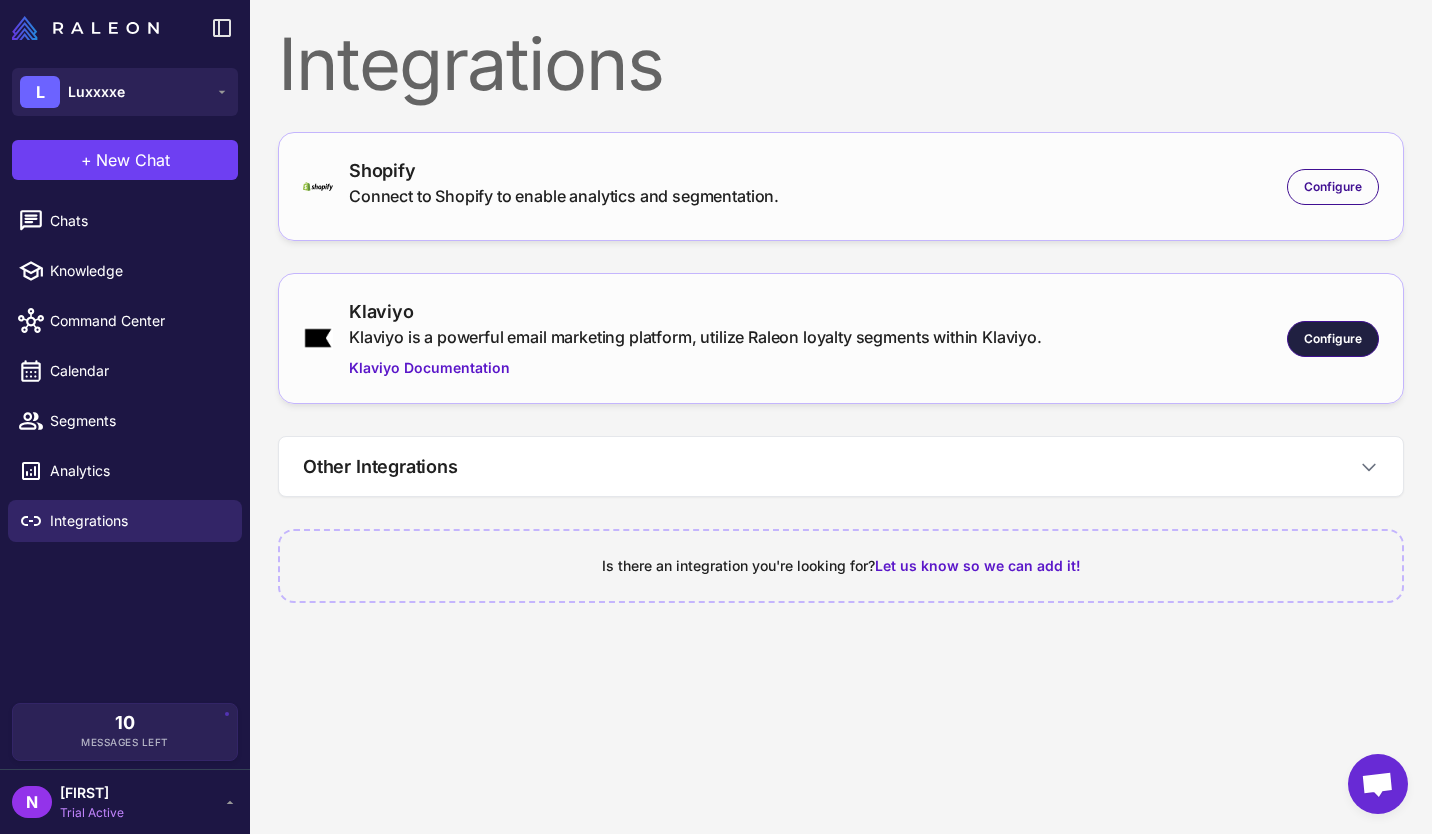 click on "Configure" at bounding box center (1333, 339) 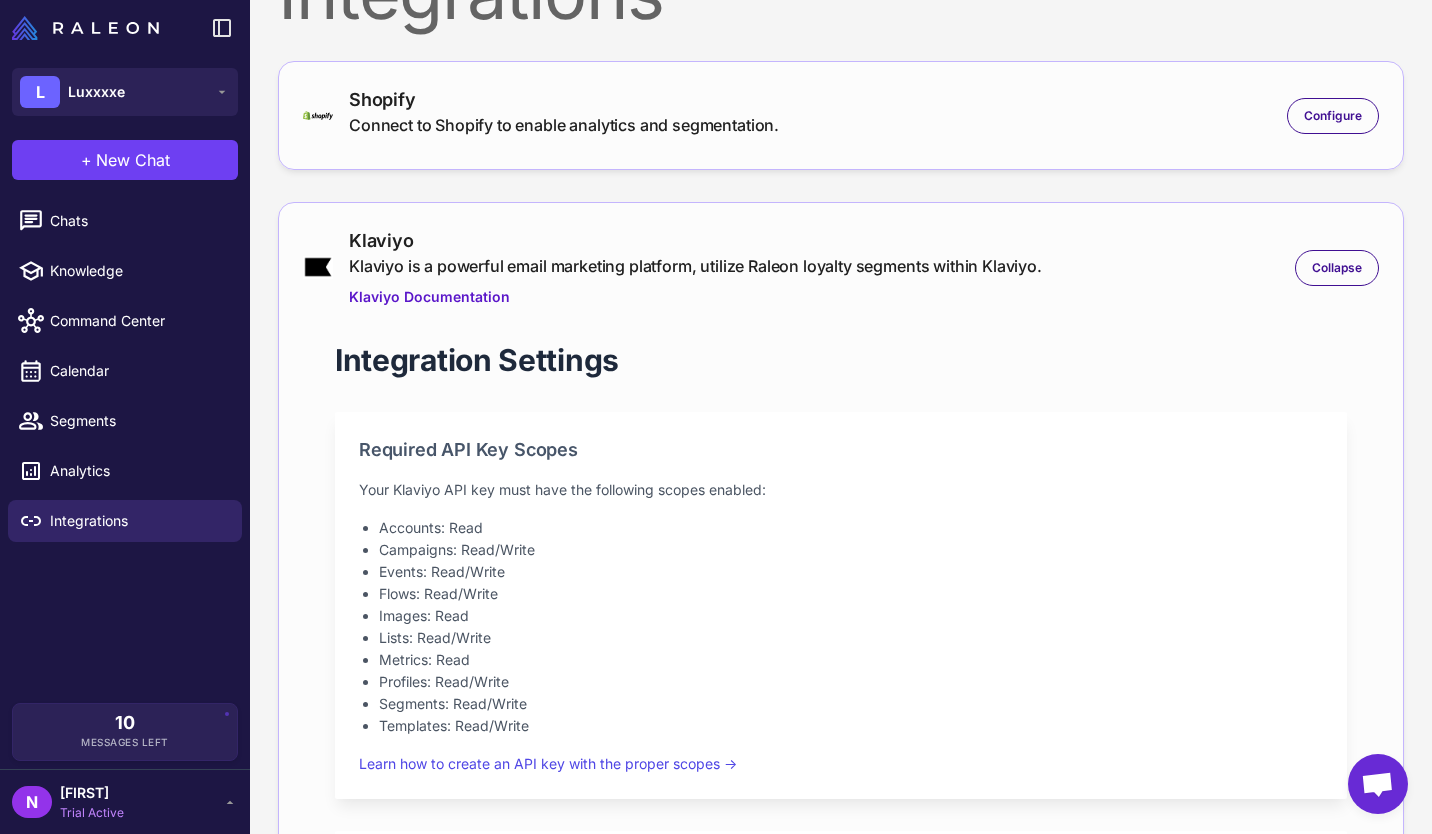 scroll, scrollTop: 66, scrollLeft: 0, axis: vertical 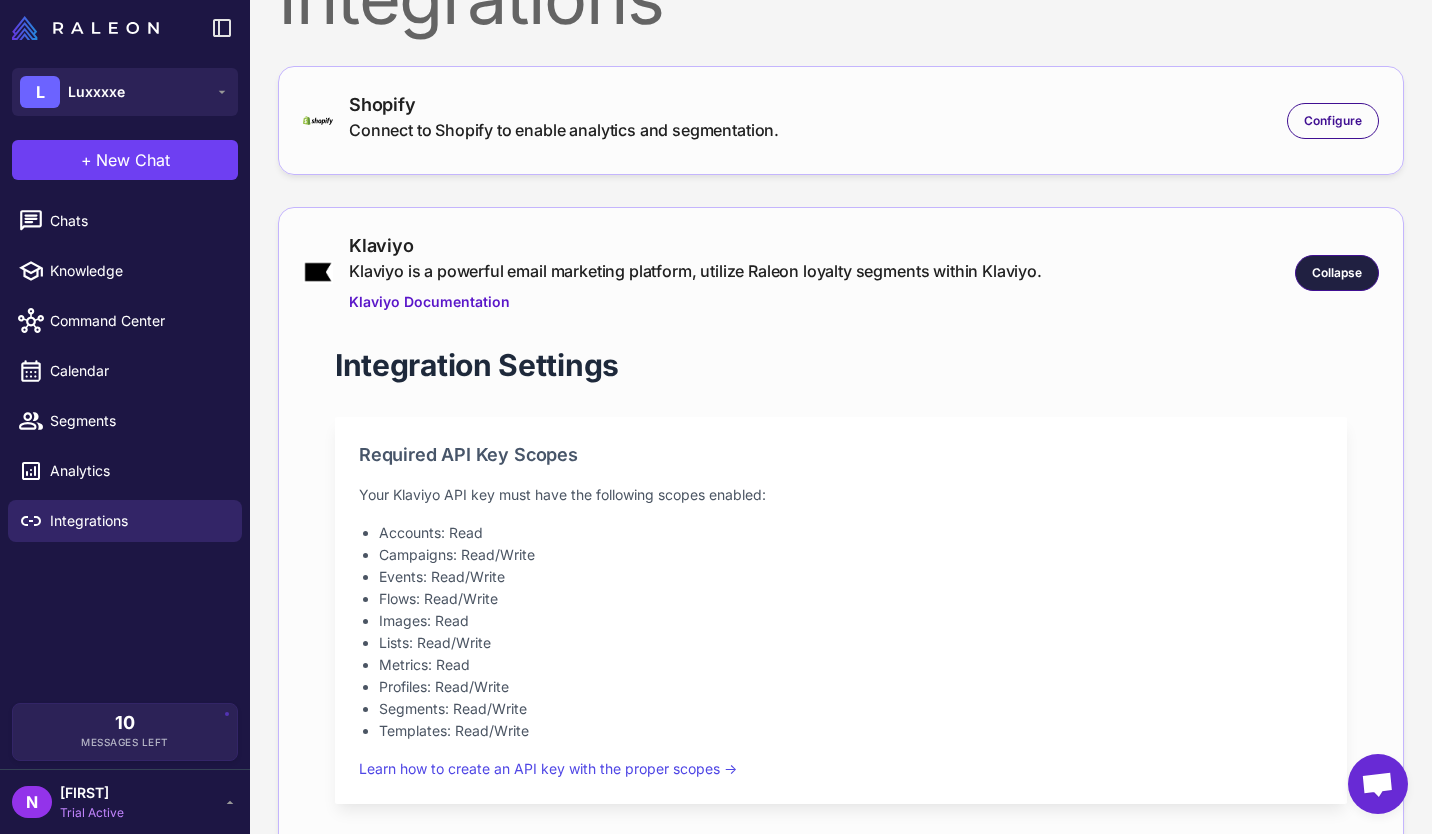 click on "Collapse" at bounding box center [1337, 273] 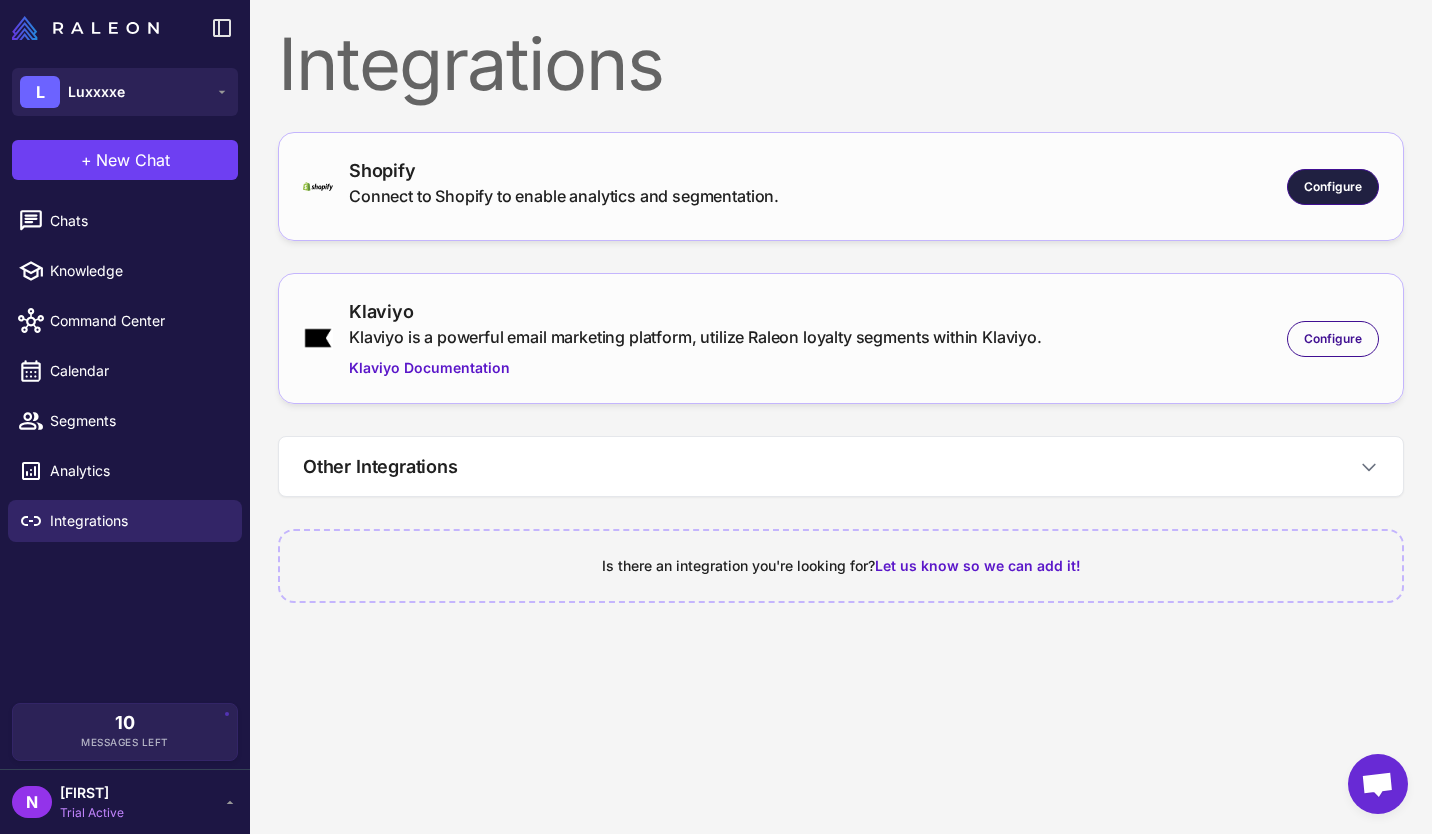 click on "Configure" at bounding box center (1333, 187) 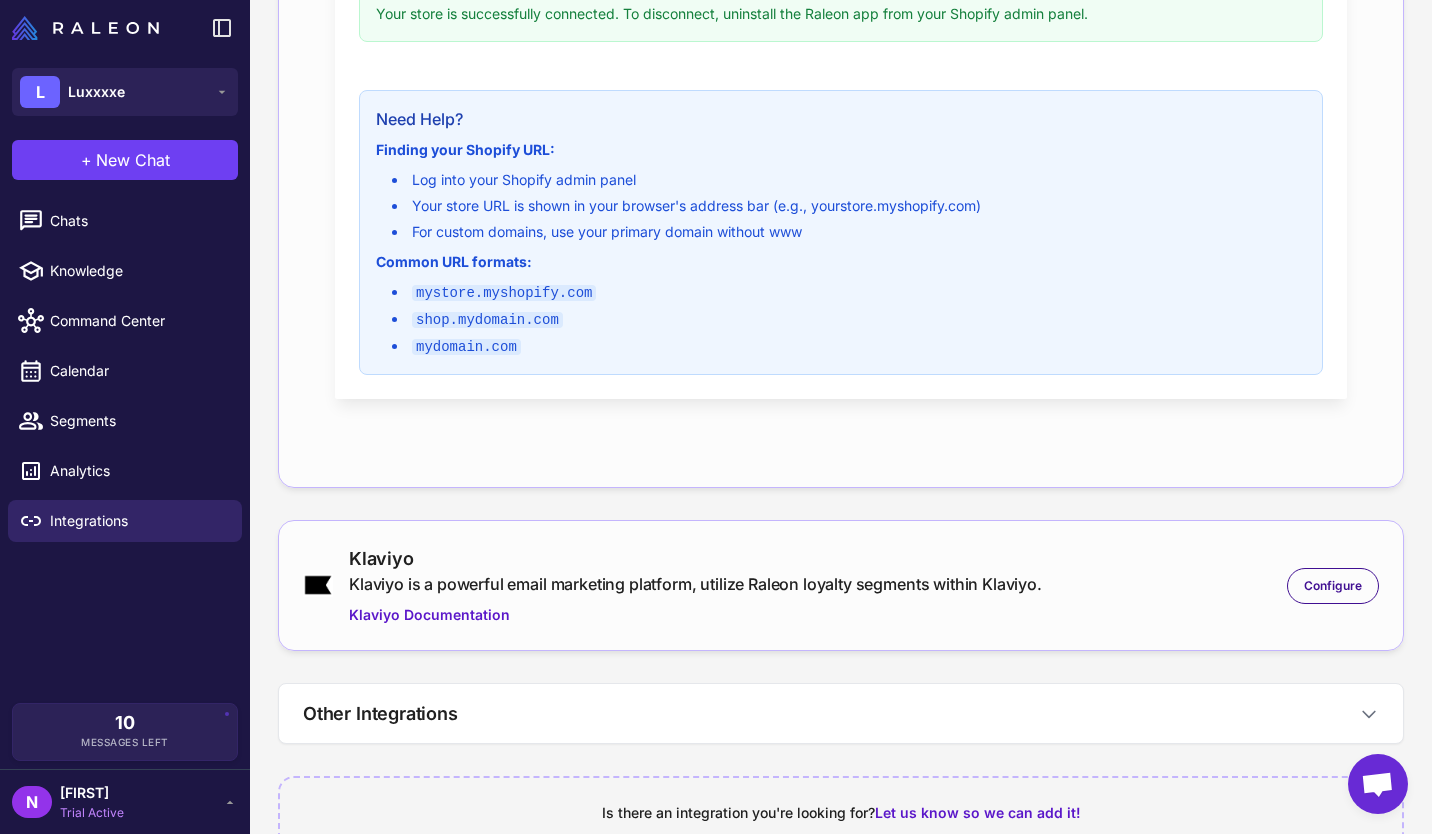 scroll, scrollTop: 644, scrollLeft: 0, axis: vertical 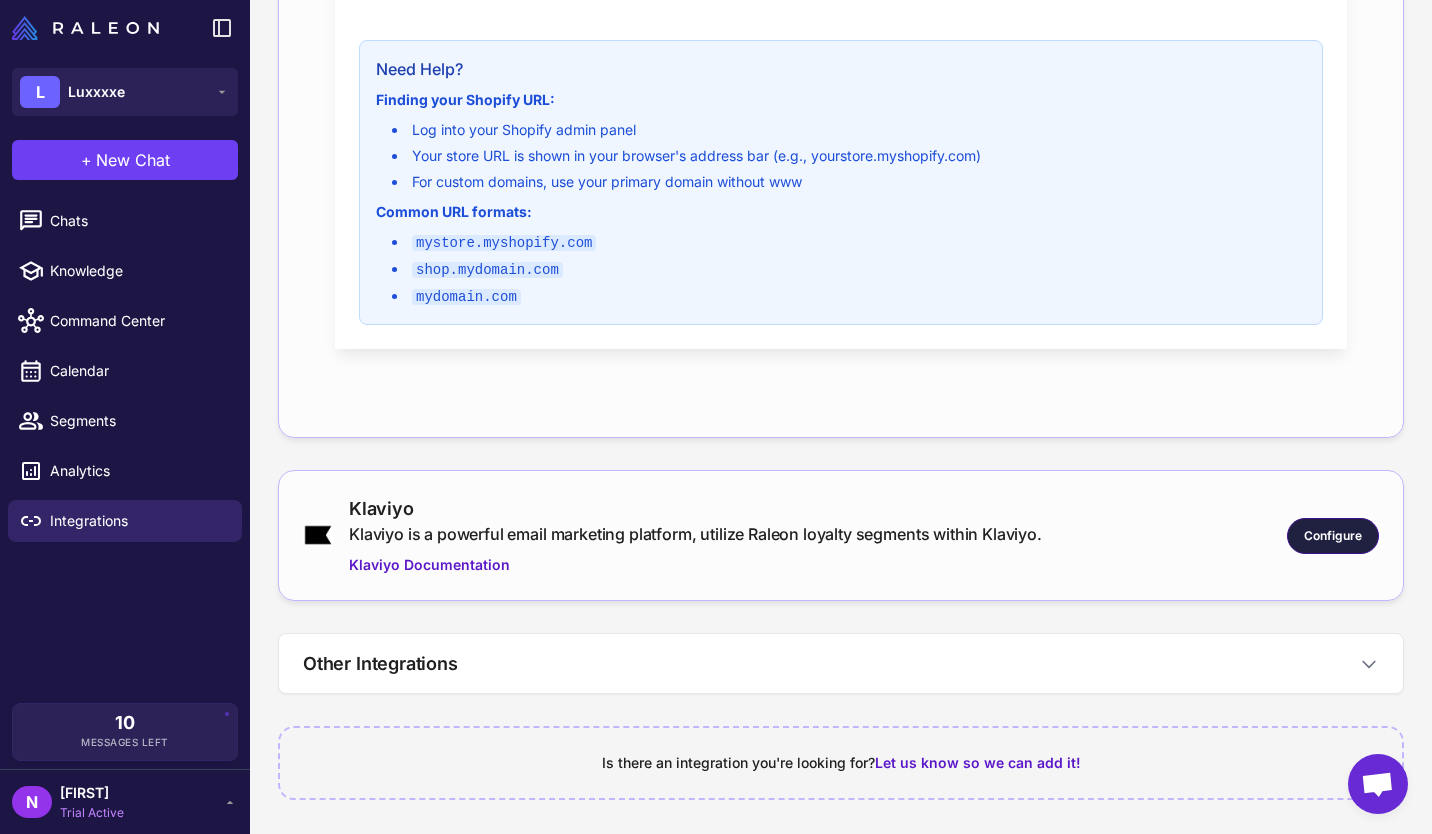 click on "Configure" at bounding box center (1333, 536) 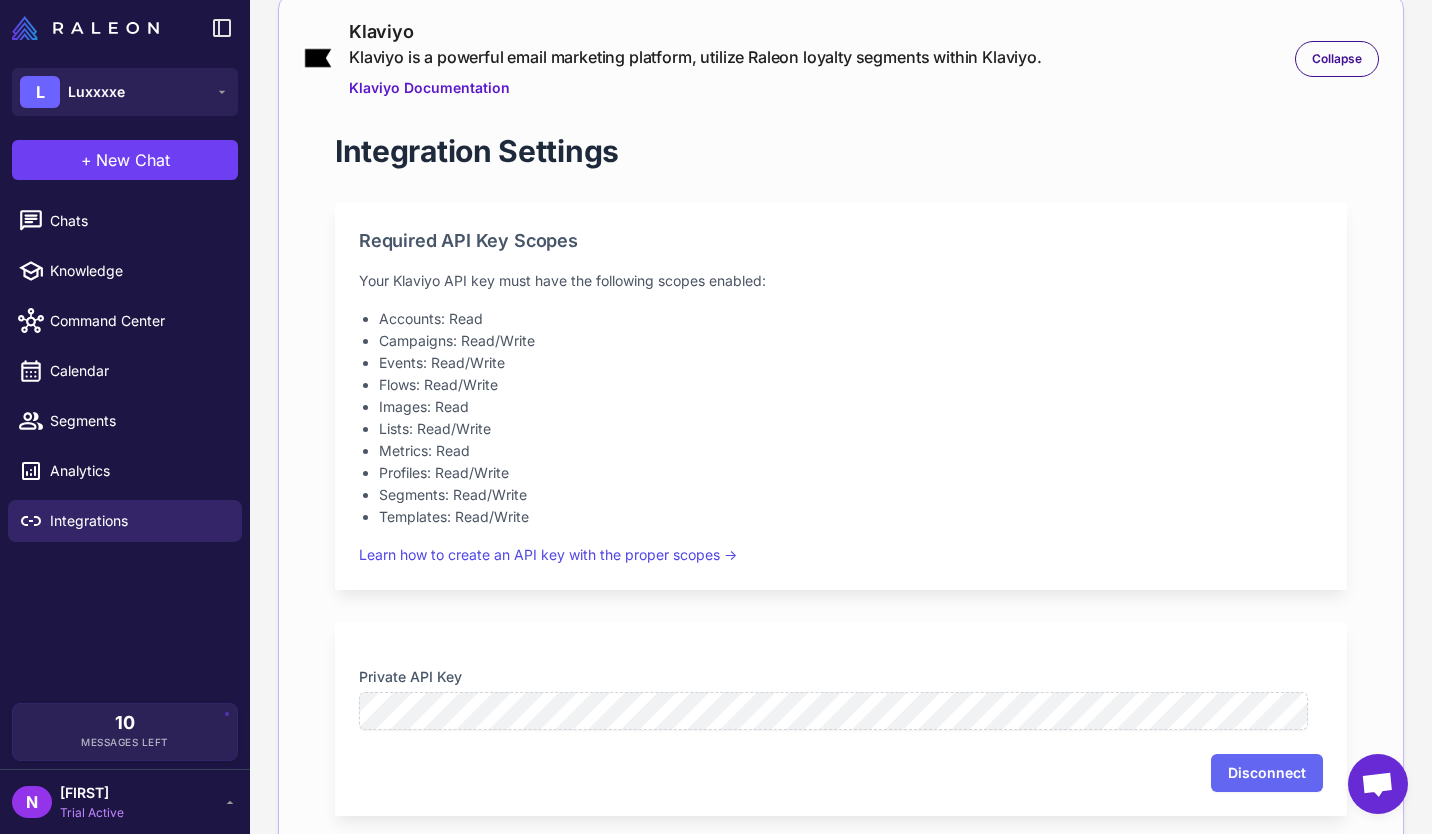 scroll, scrollTop: 1144, scrollLeft: 0, axis: vertical 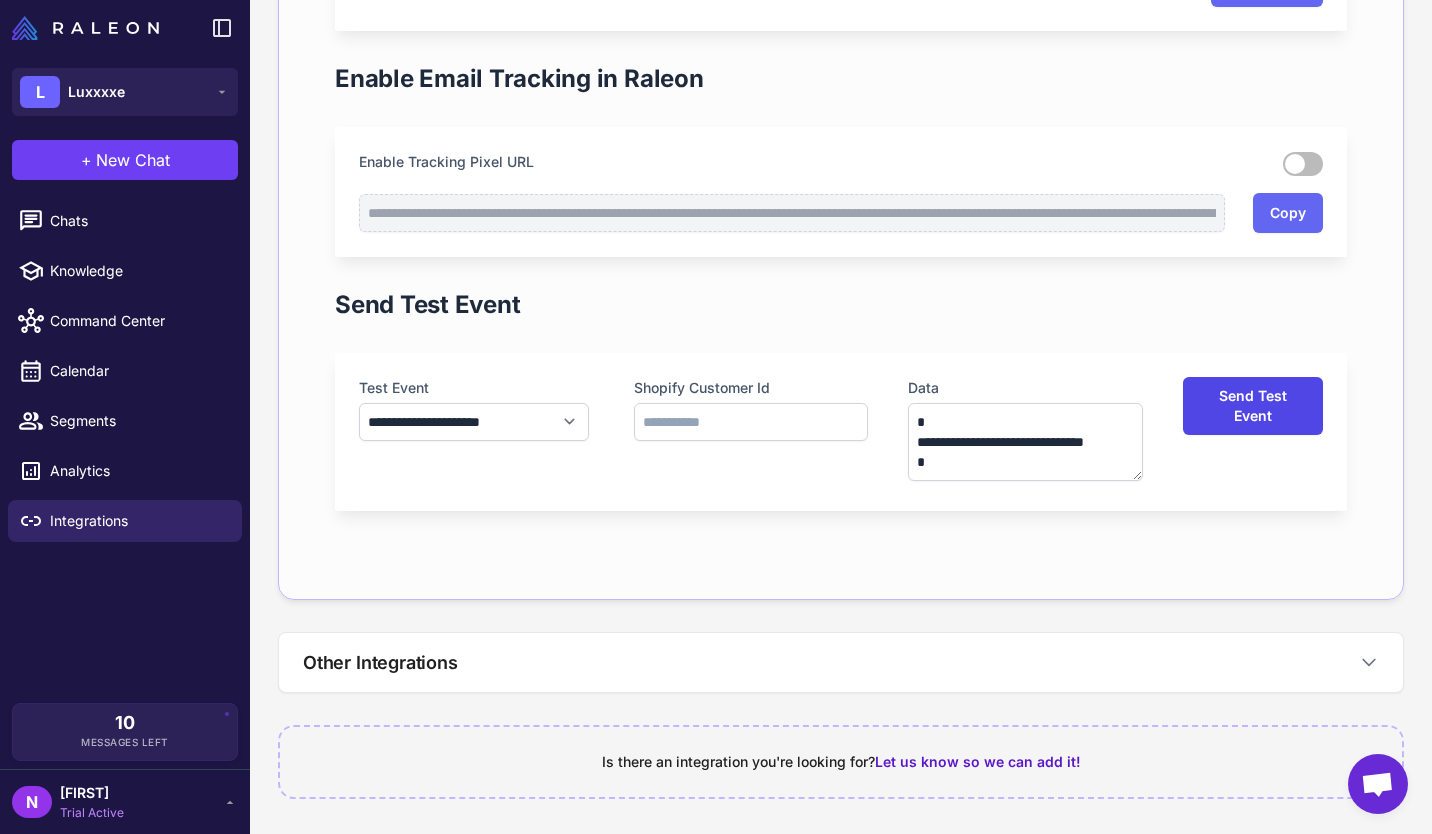 click on "Send Test Event" at bounding box center (1253, 406) 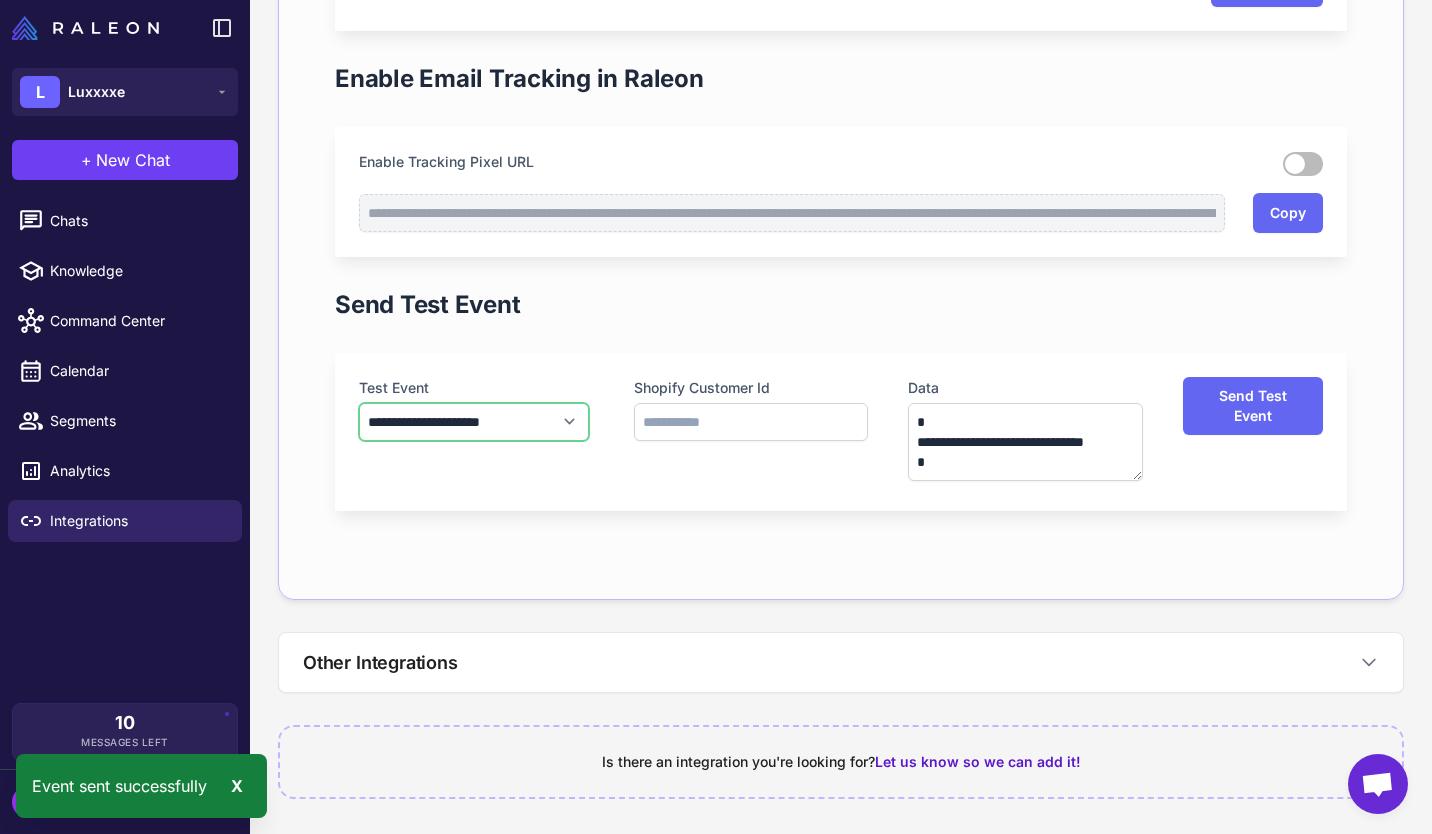 click on "**********" at bounding box center (474, 422) 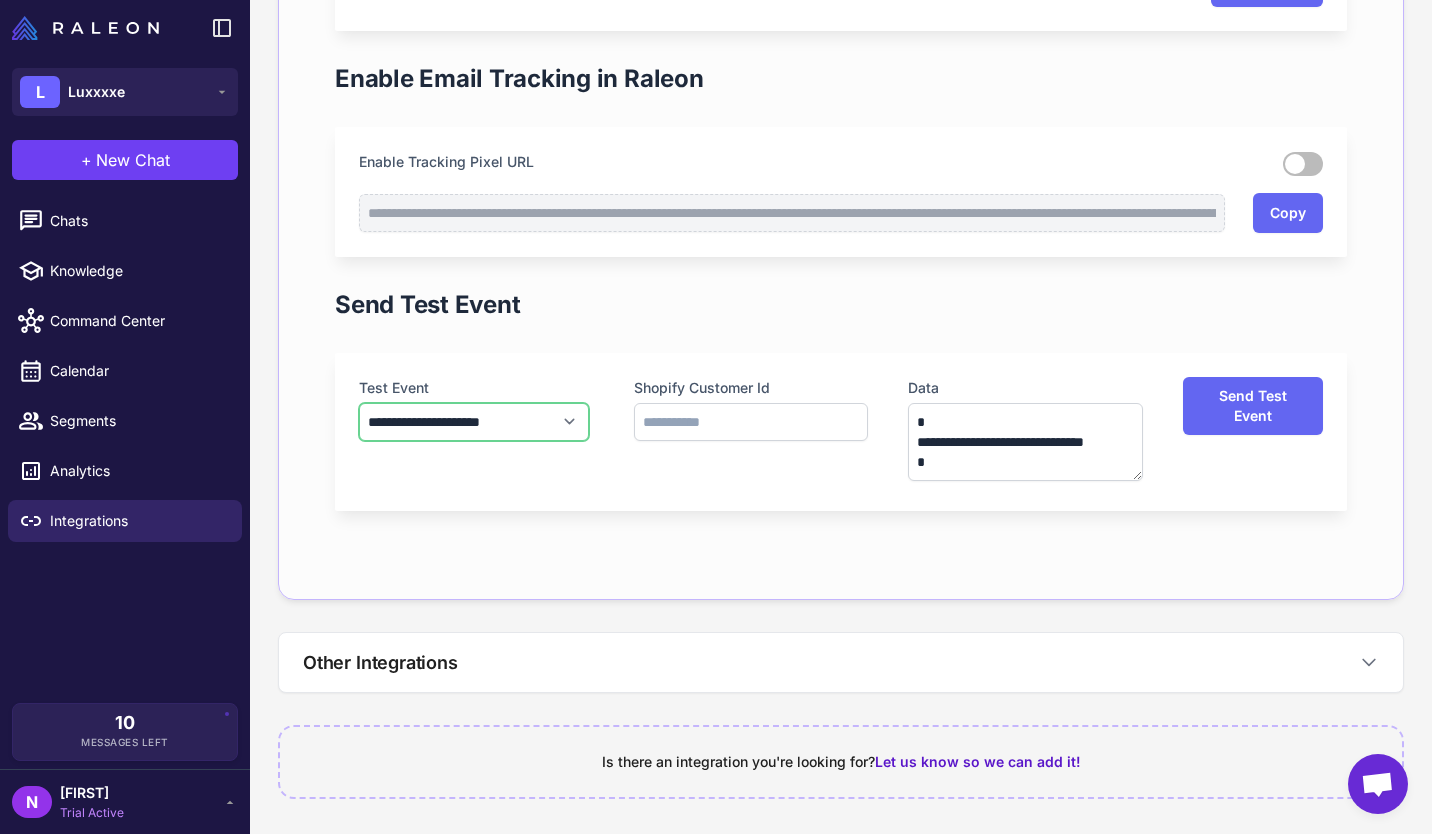 click on "**********" at bounding box center (474, 422) 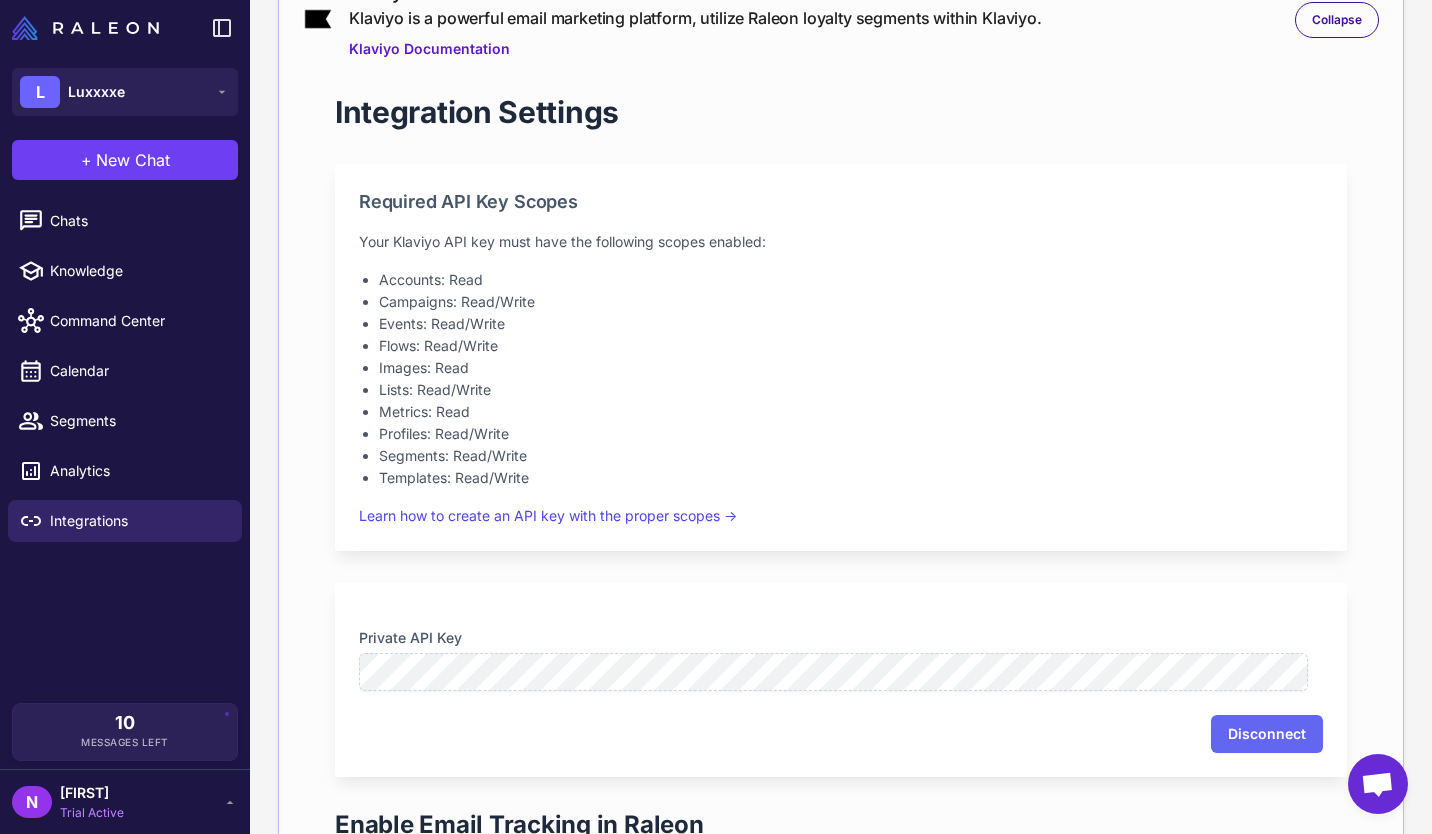 scroll, scrollTop: 1106, scrollLeft: 0, axis: vertical 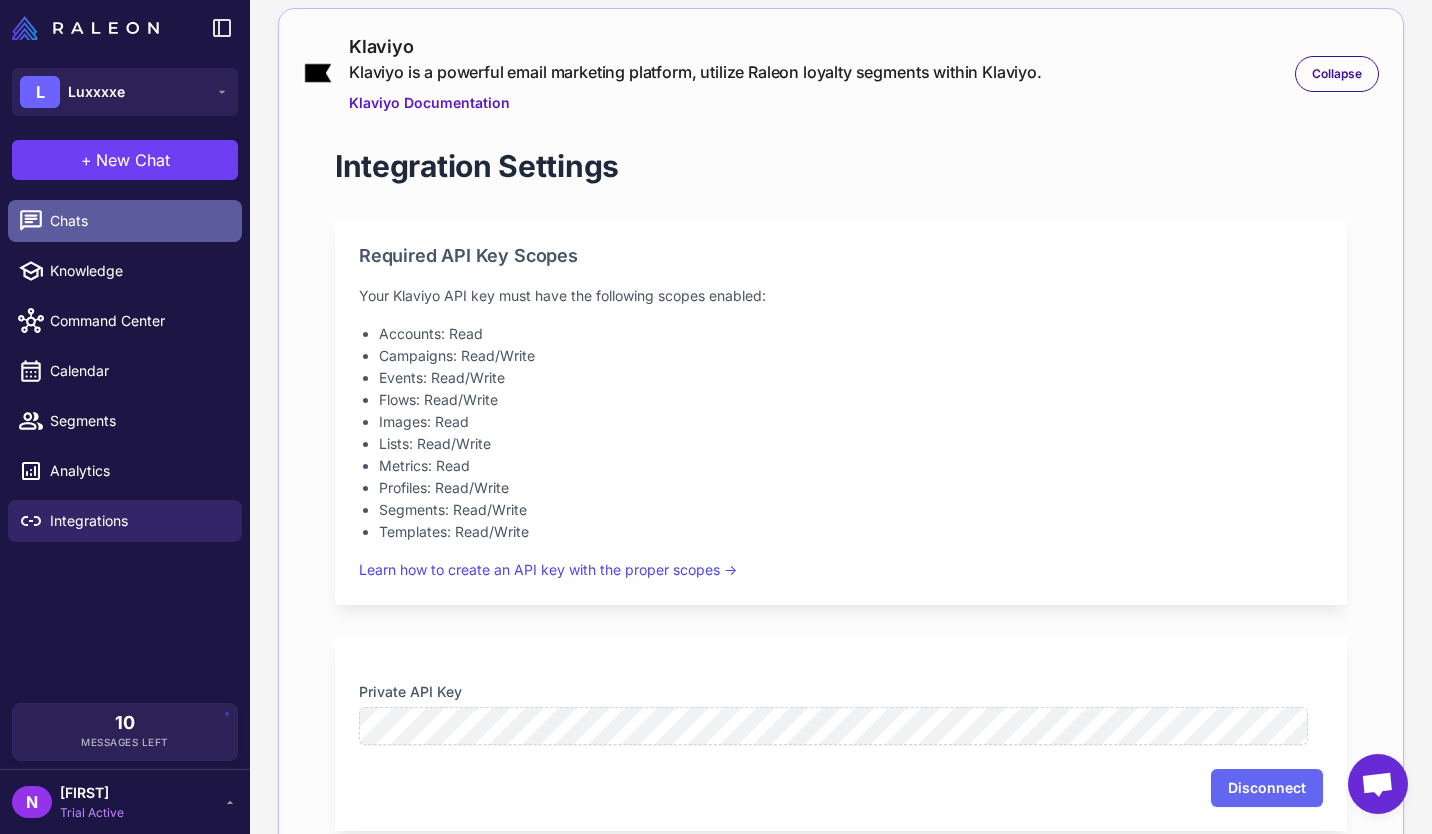 click on "Chats" at bounding box center [138, 221] 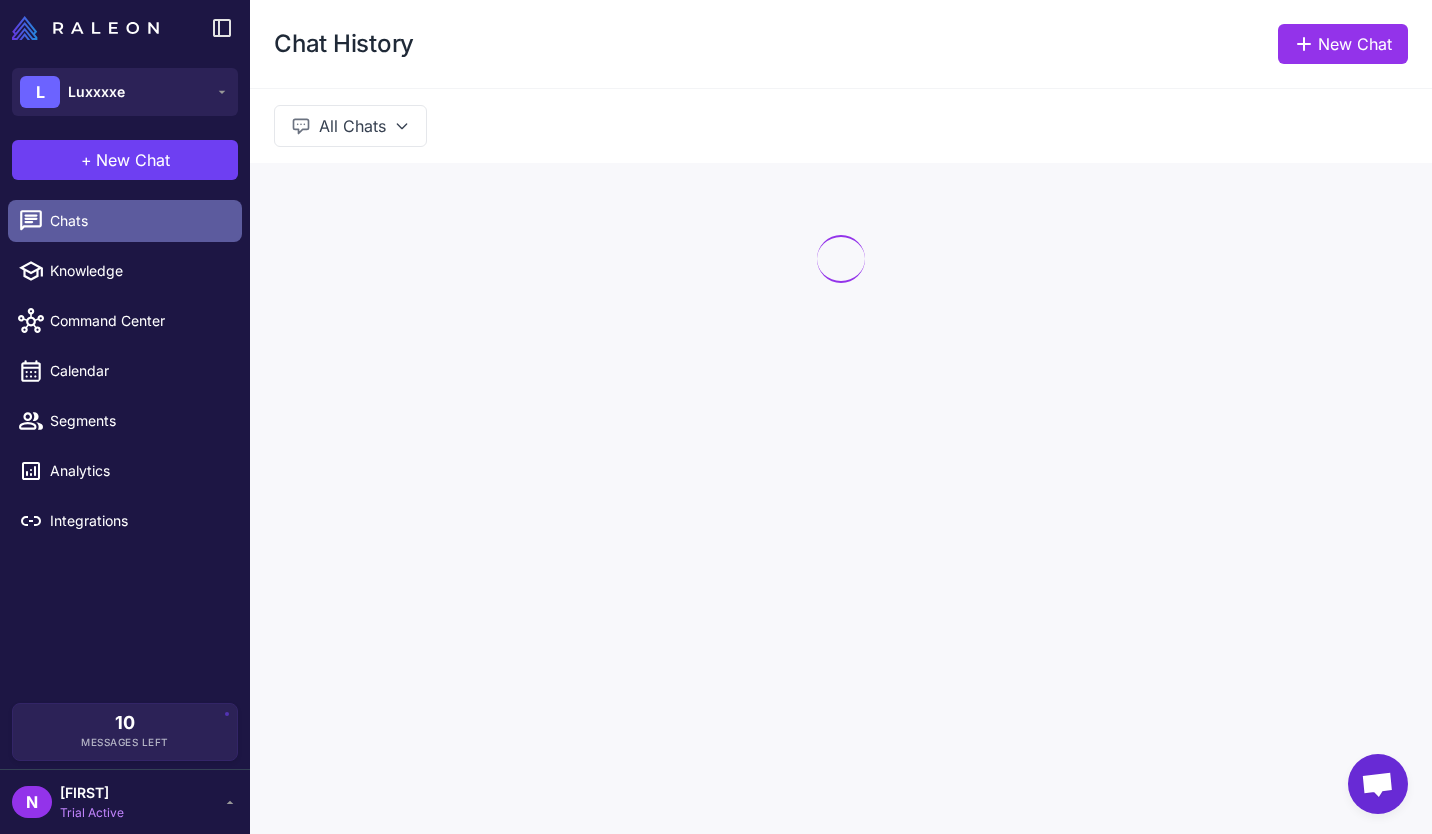 scroll, scrollTop: 0, scrollLeft: 0, axis: both 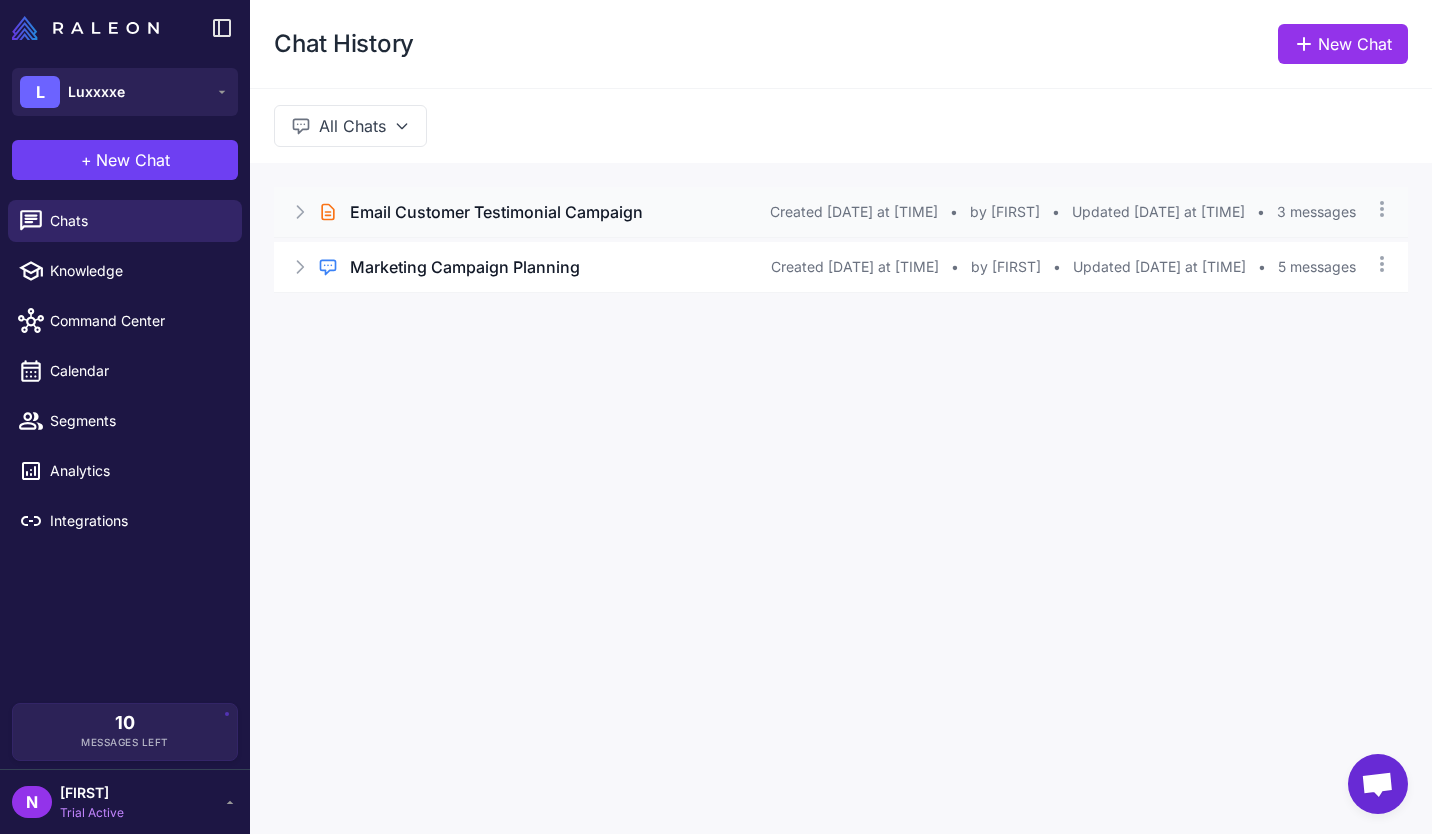 click on "Email Customer Testimonial Campaign" at bounding box center (496, 212) 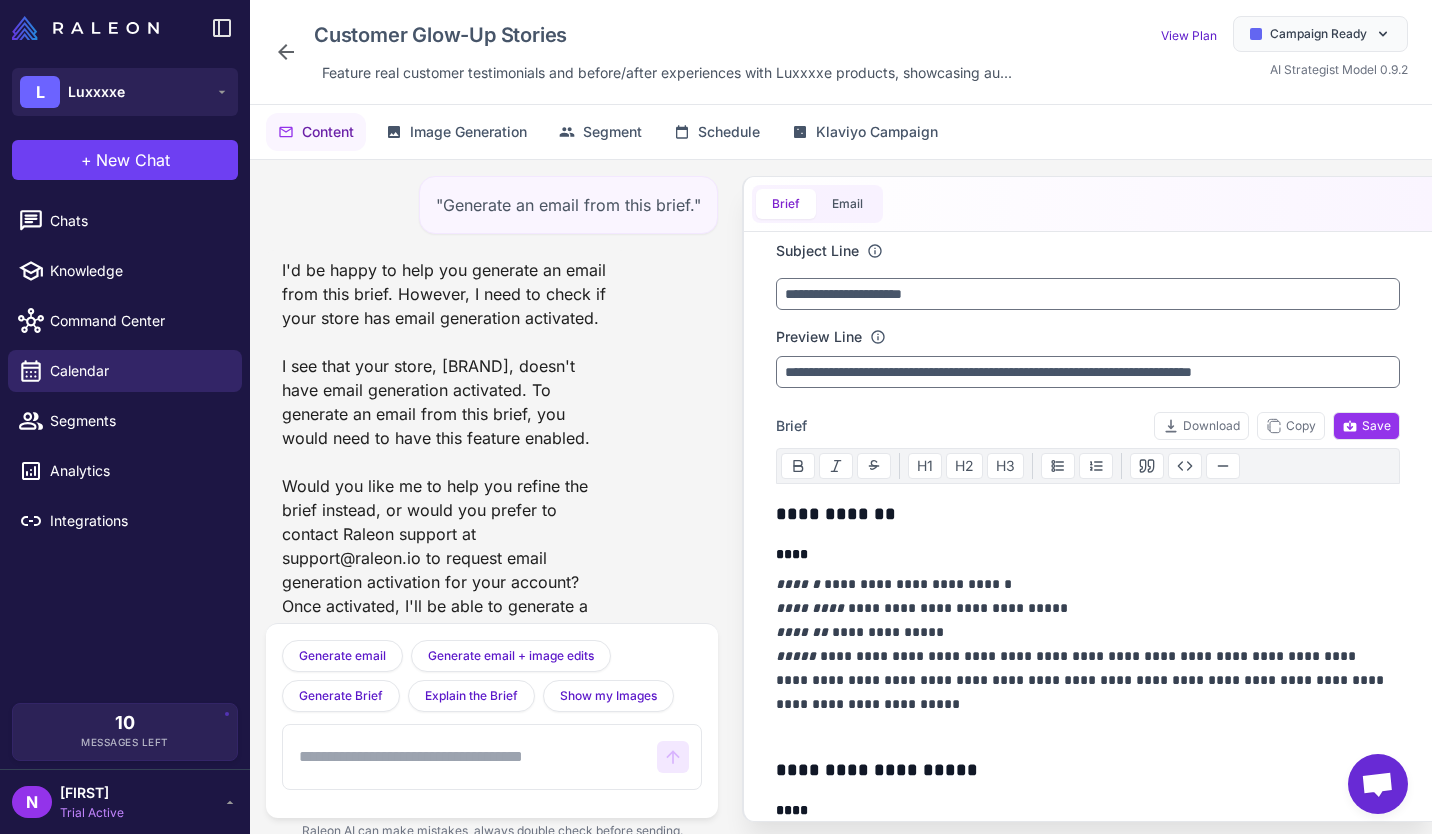 scroll, scrollTop: 43, scrollLeft: 0, axis: vertical 